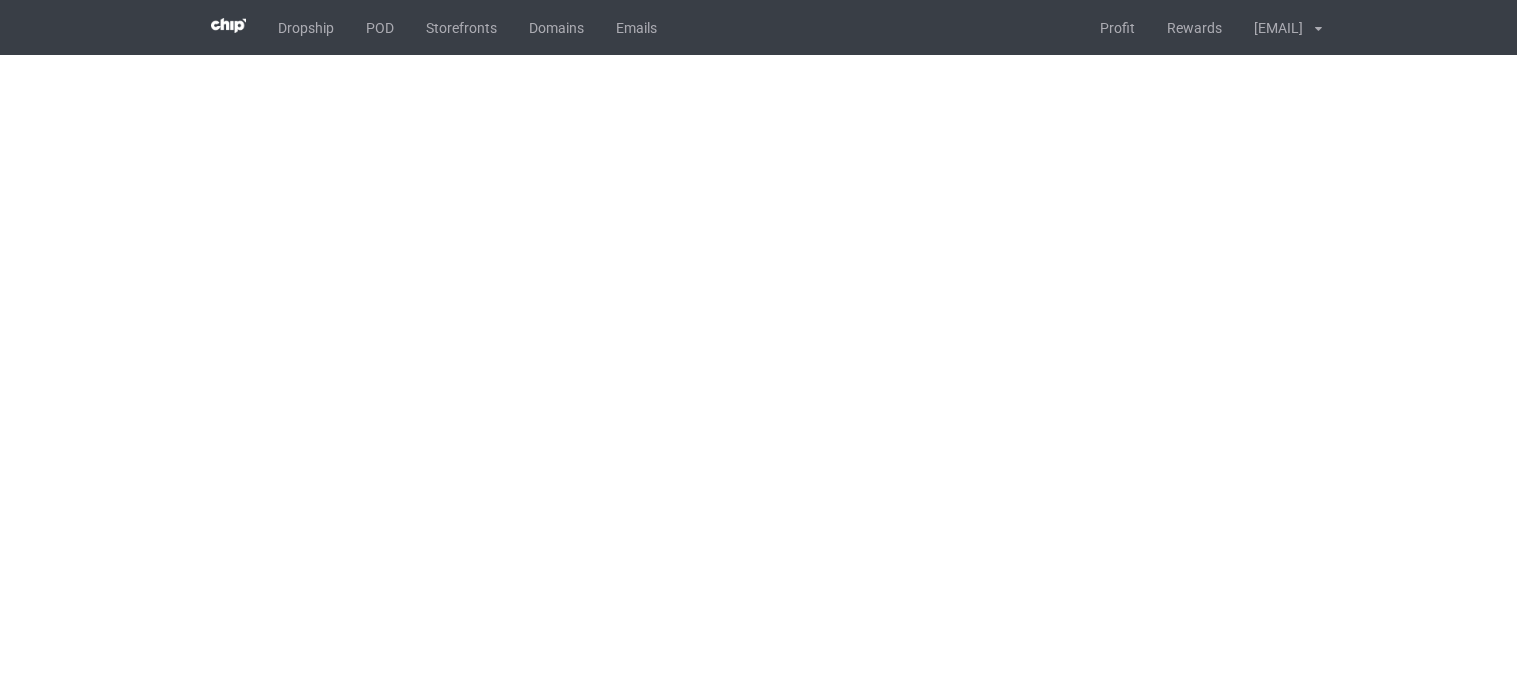 scroll, scrollTop: 0, scrollLeft: 0, axis: both 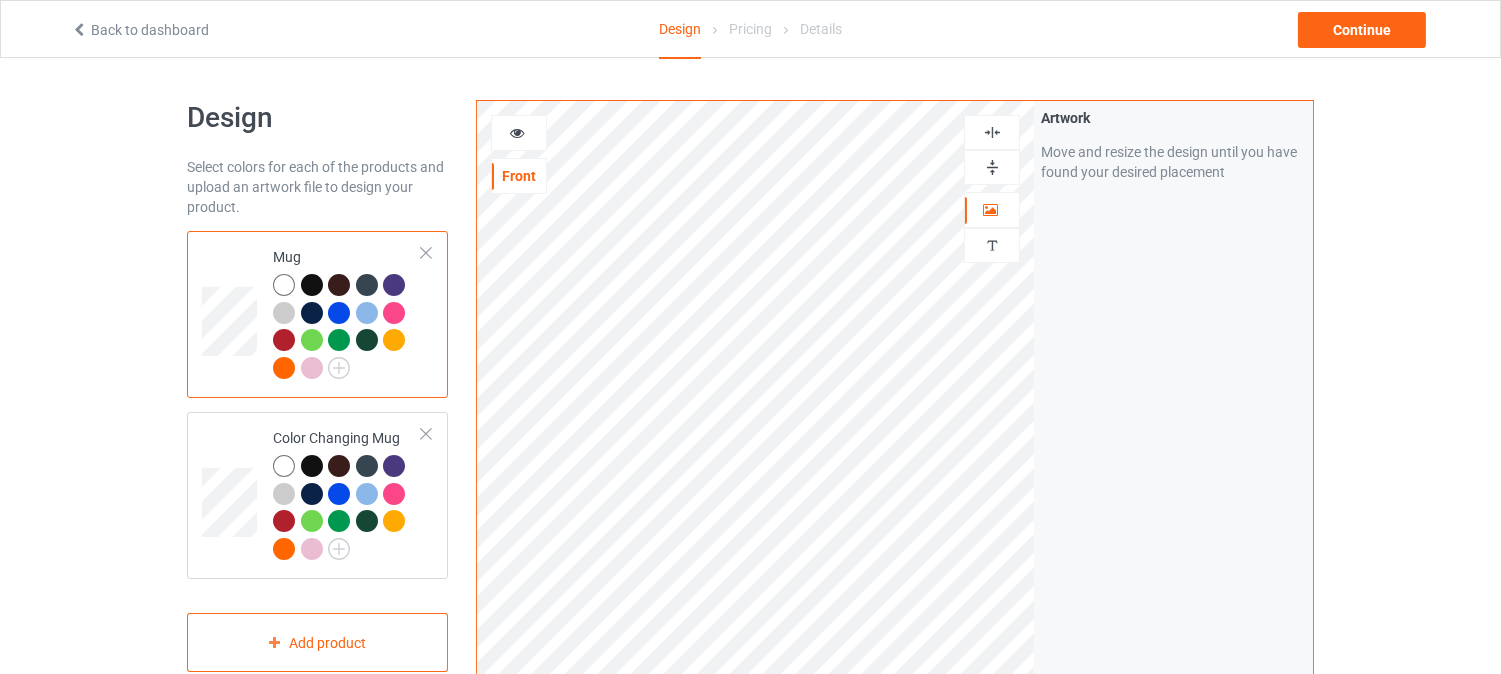 click at bounding box center [992, 167] 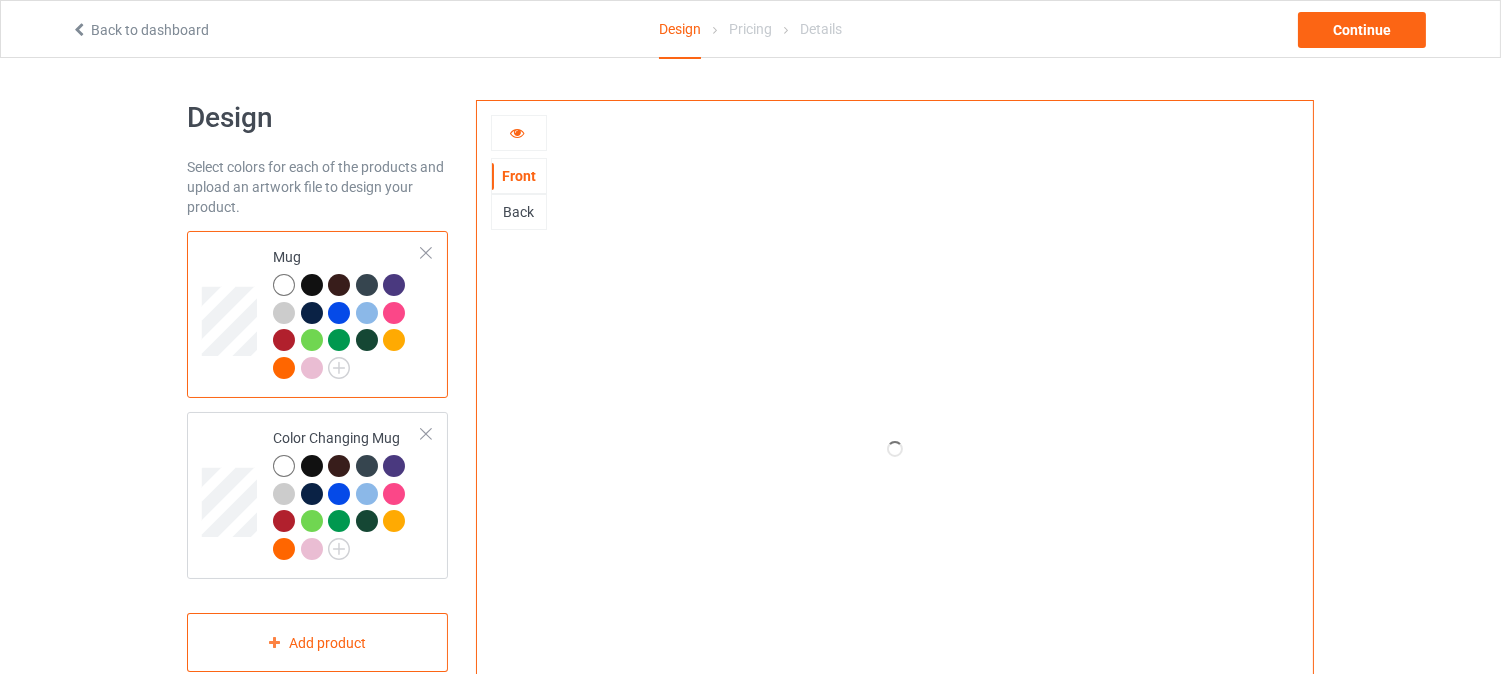 click on "Back" at bounding box center (519, 212) 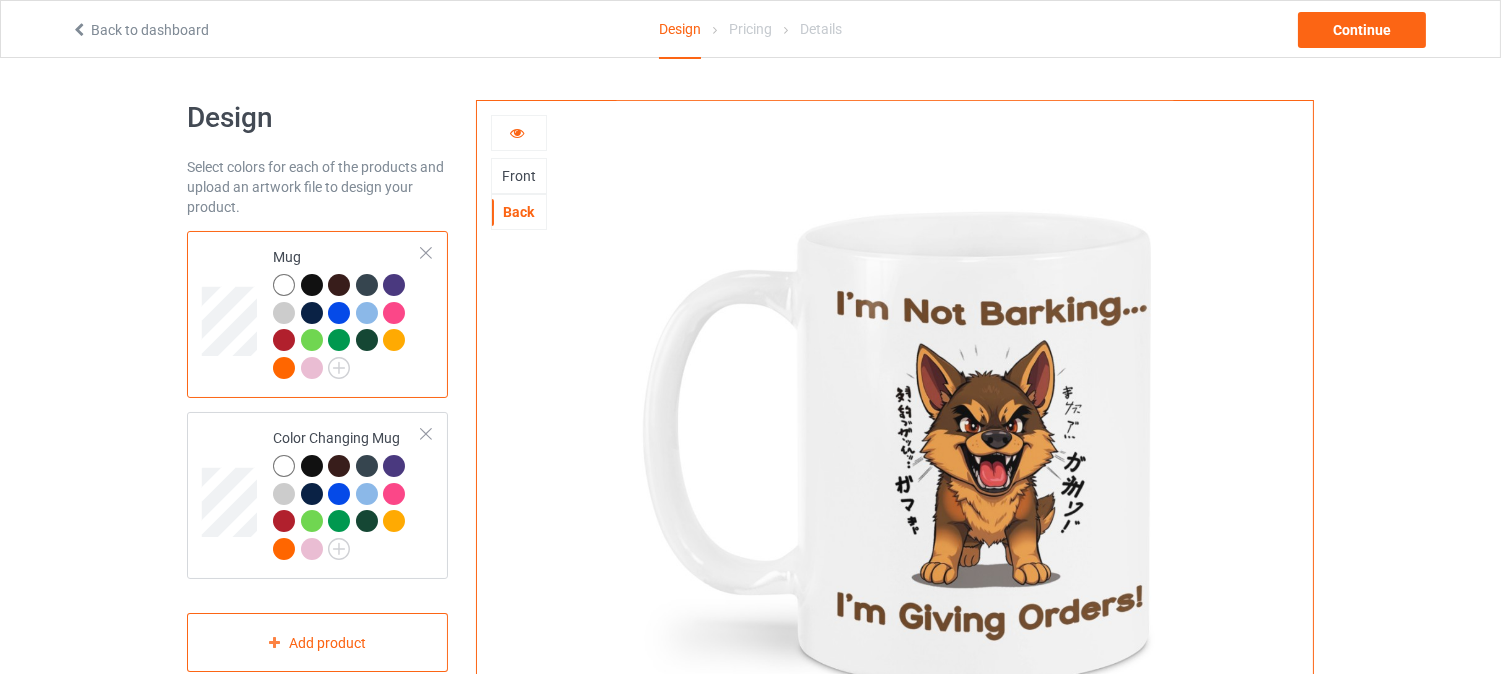 click at bounding box center [517, 130] 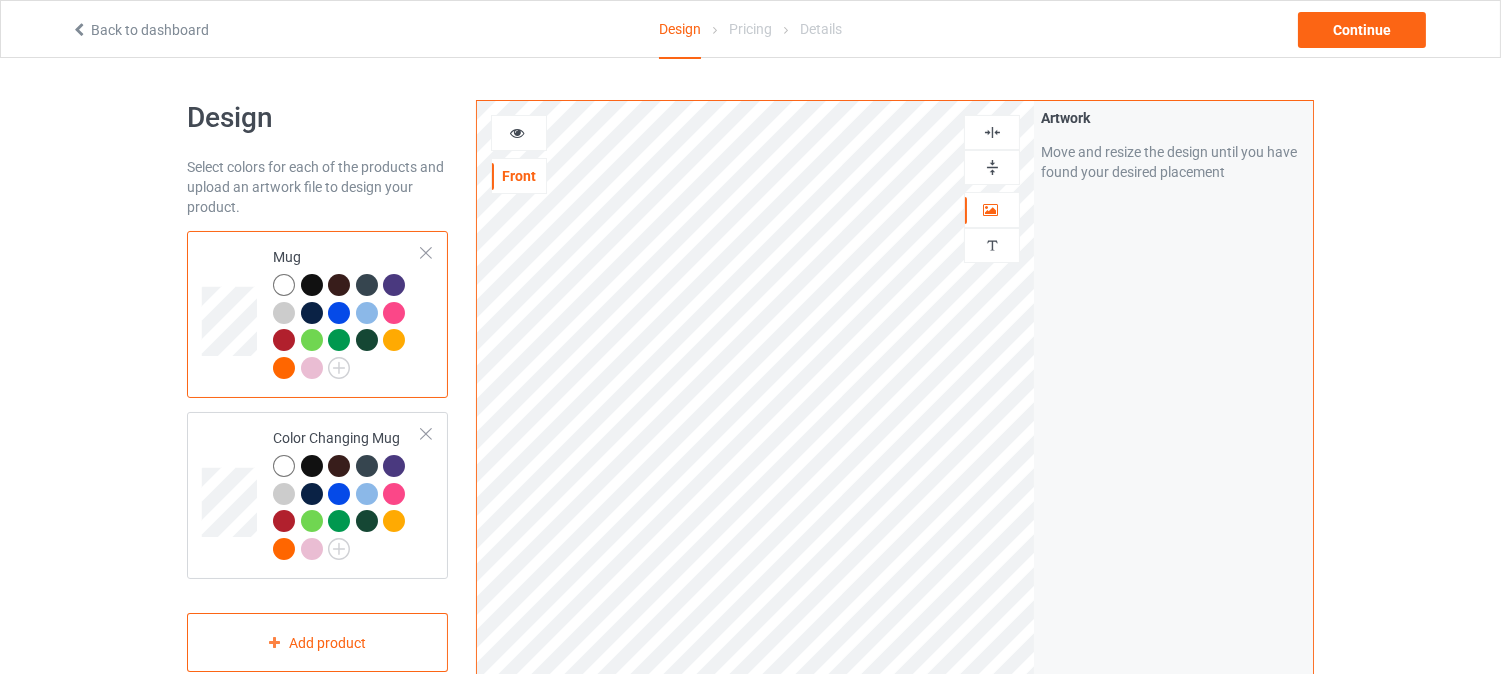 click at bounding box center [992, 167] 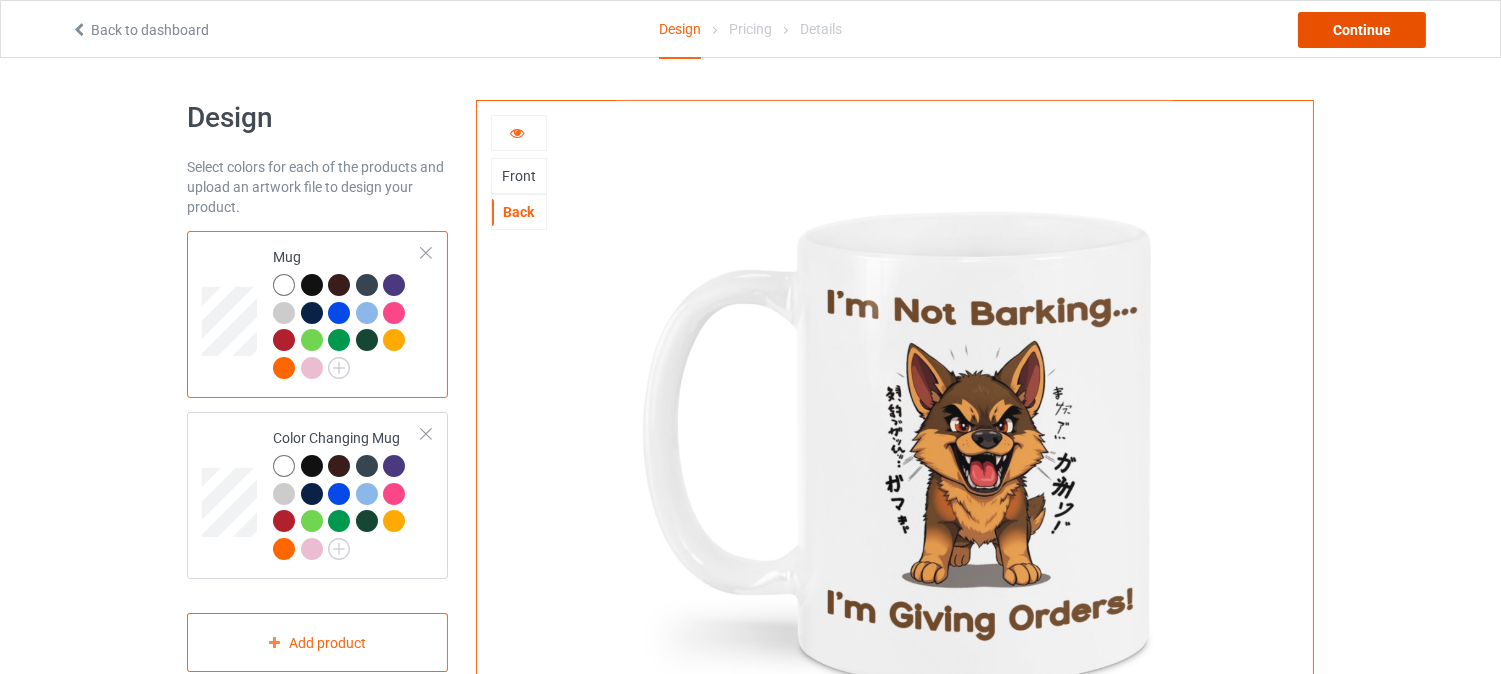 click on "Continue" at bounding box center (1362, 30) 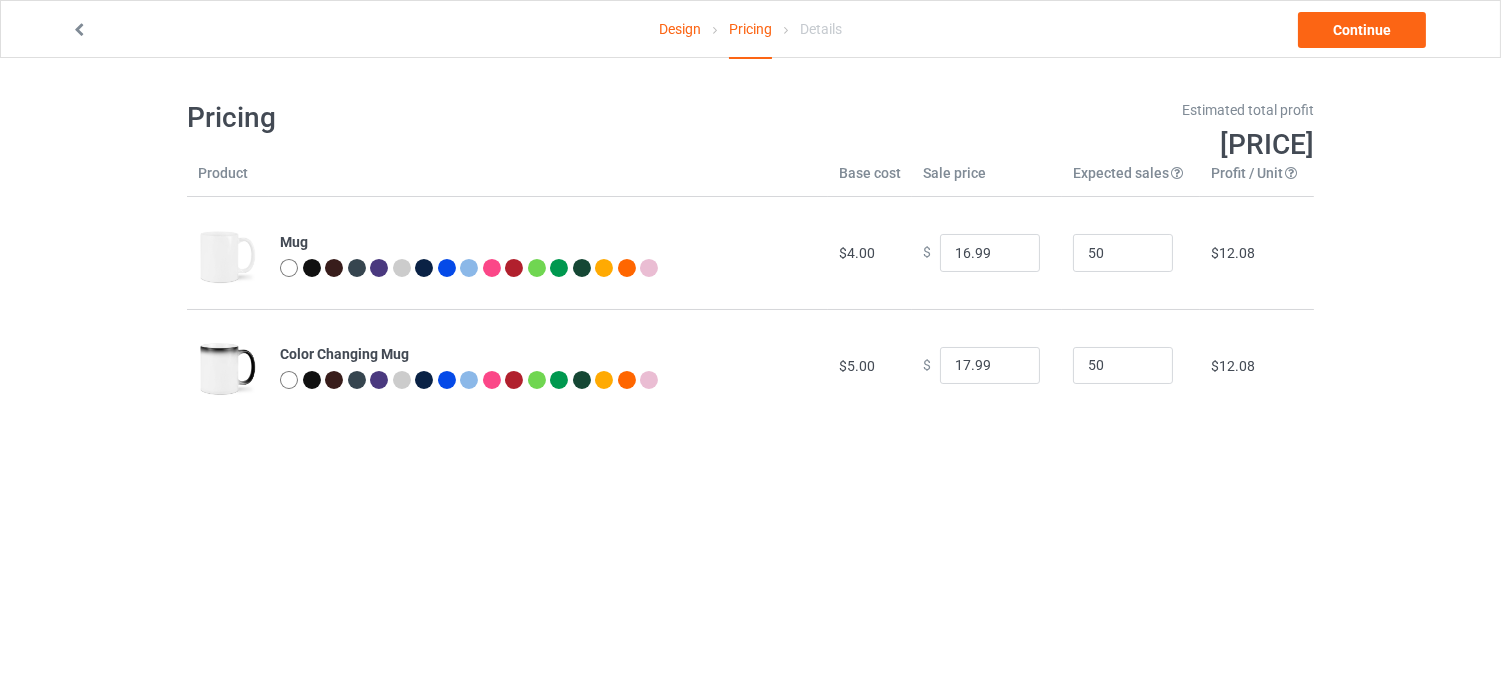 click on "Design Pricing Details Continue" at bounding box center [750, 29] 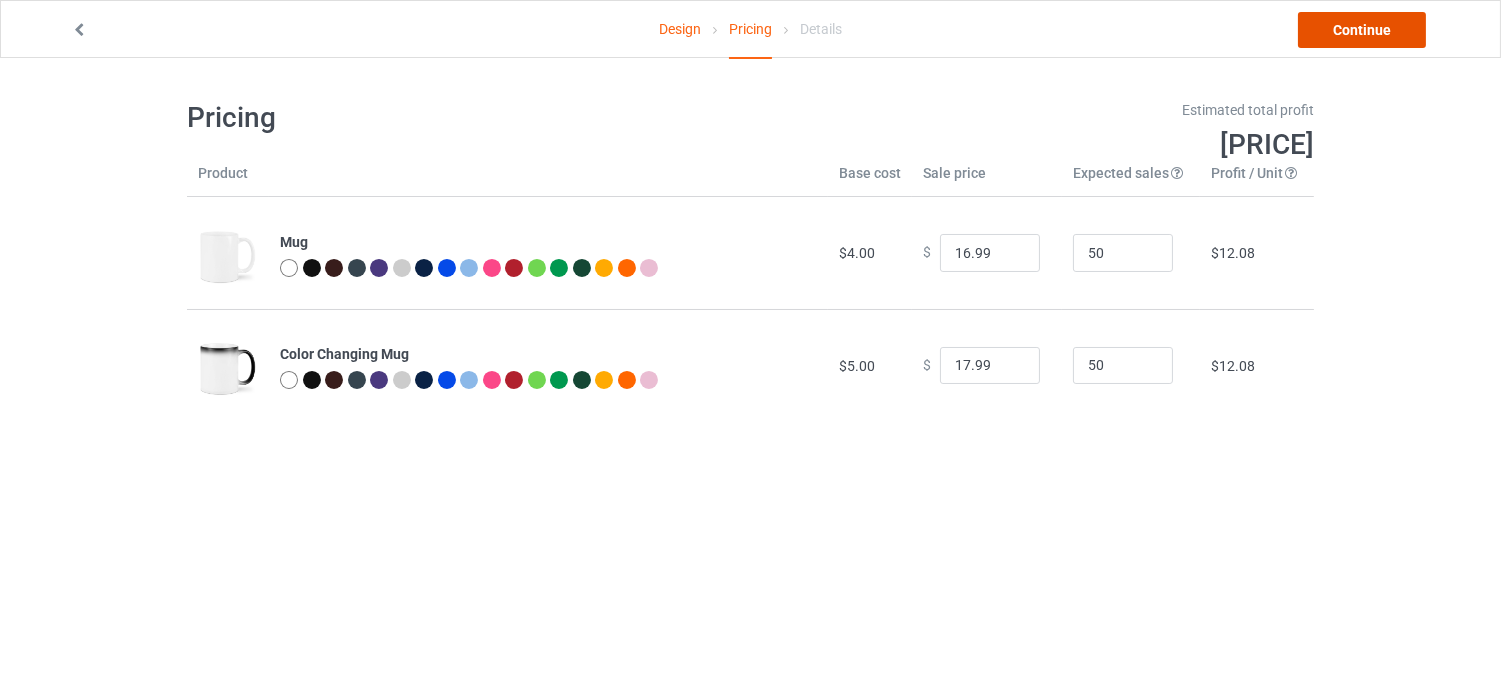 click on "Continue" at bounding box center [1362, 30] 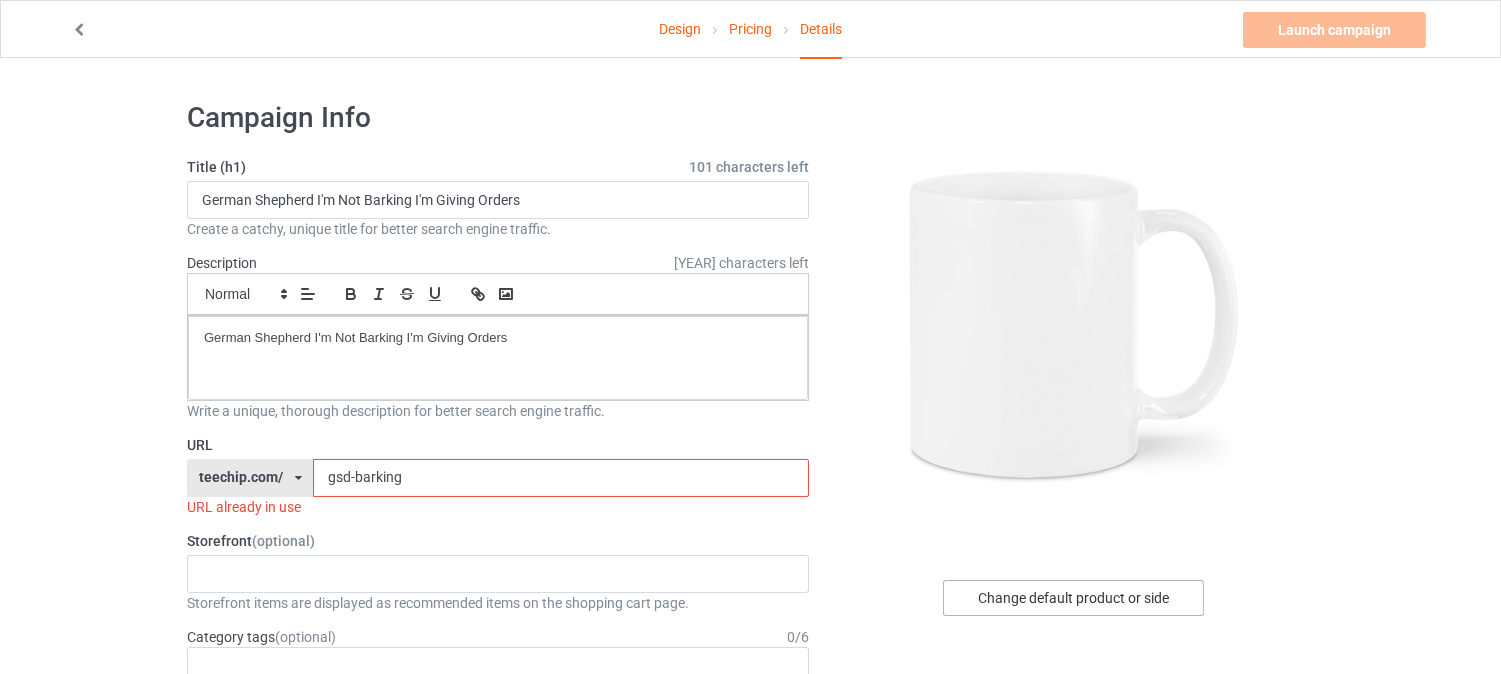 click on "Change default product or side" at bounding box center (1073, 598) 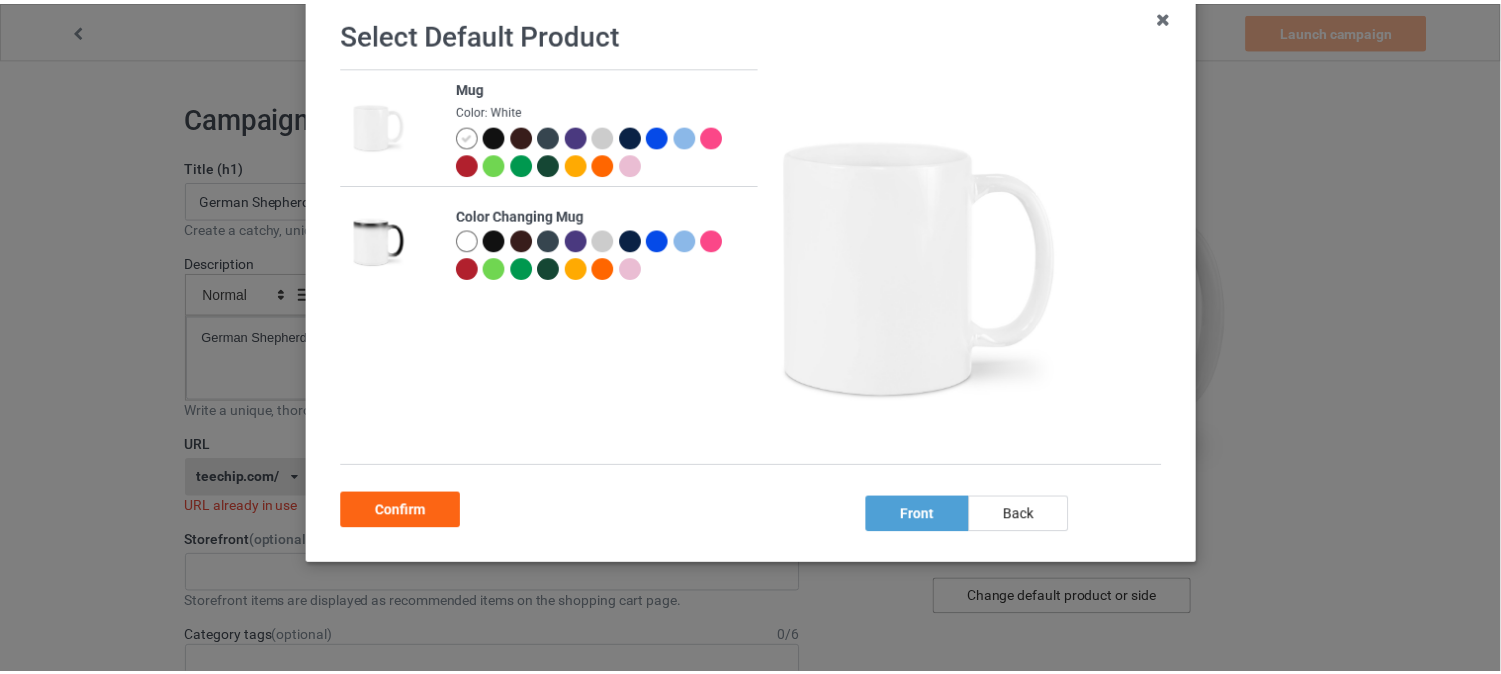 scroll, scrollTop: 128, scrollLeft: 0, axis: vertical 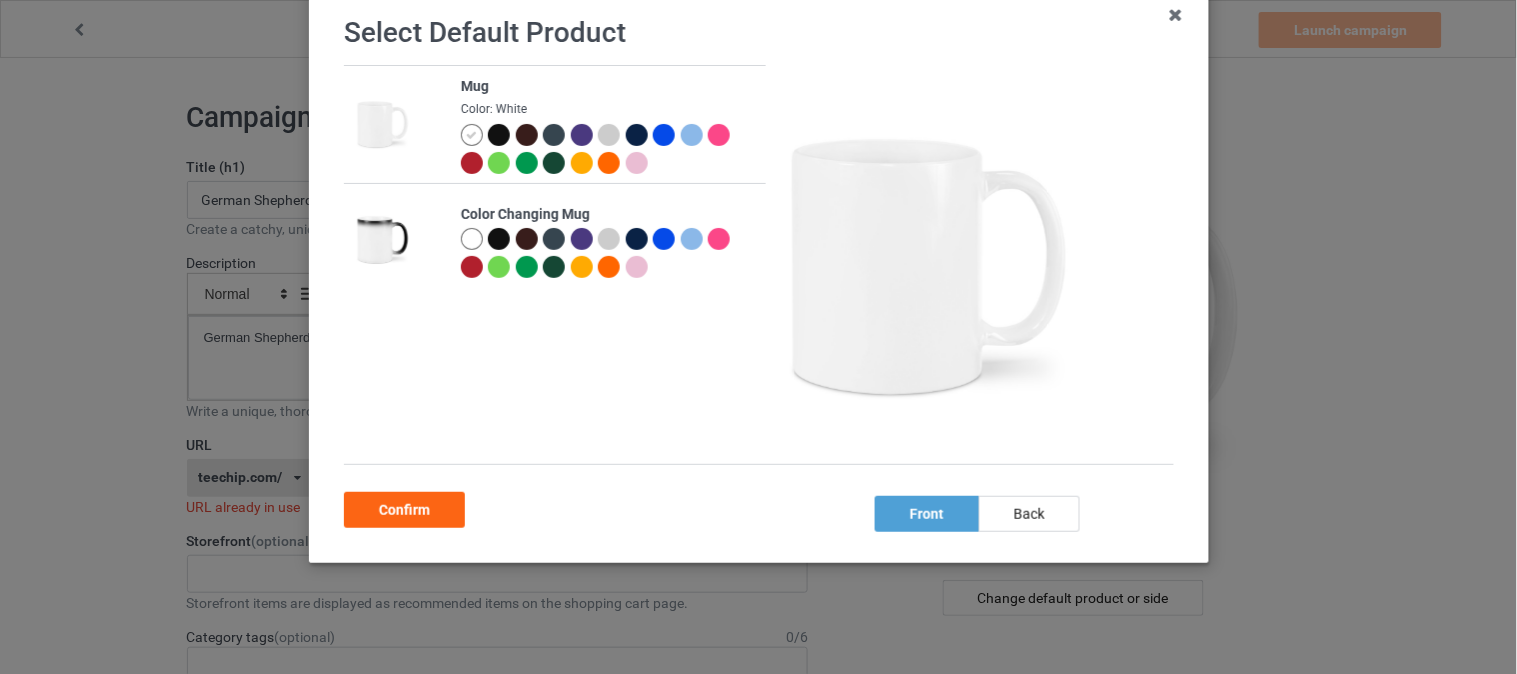 click at bounding box center (382, 124) 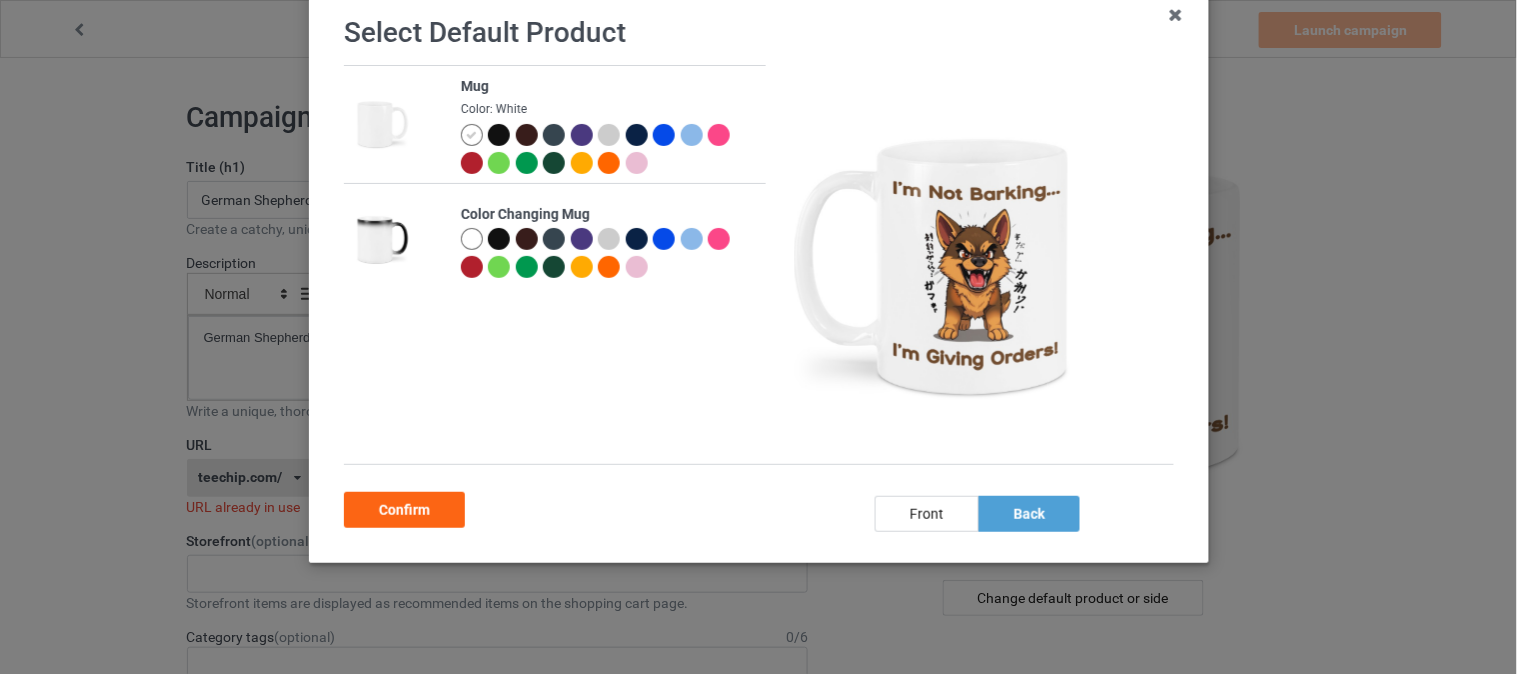 click on "Confirm" at bounding box center (759, 506) 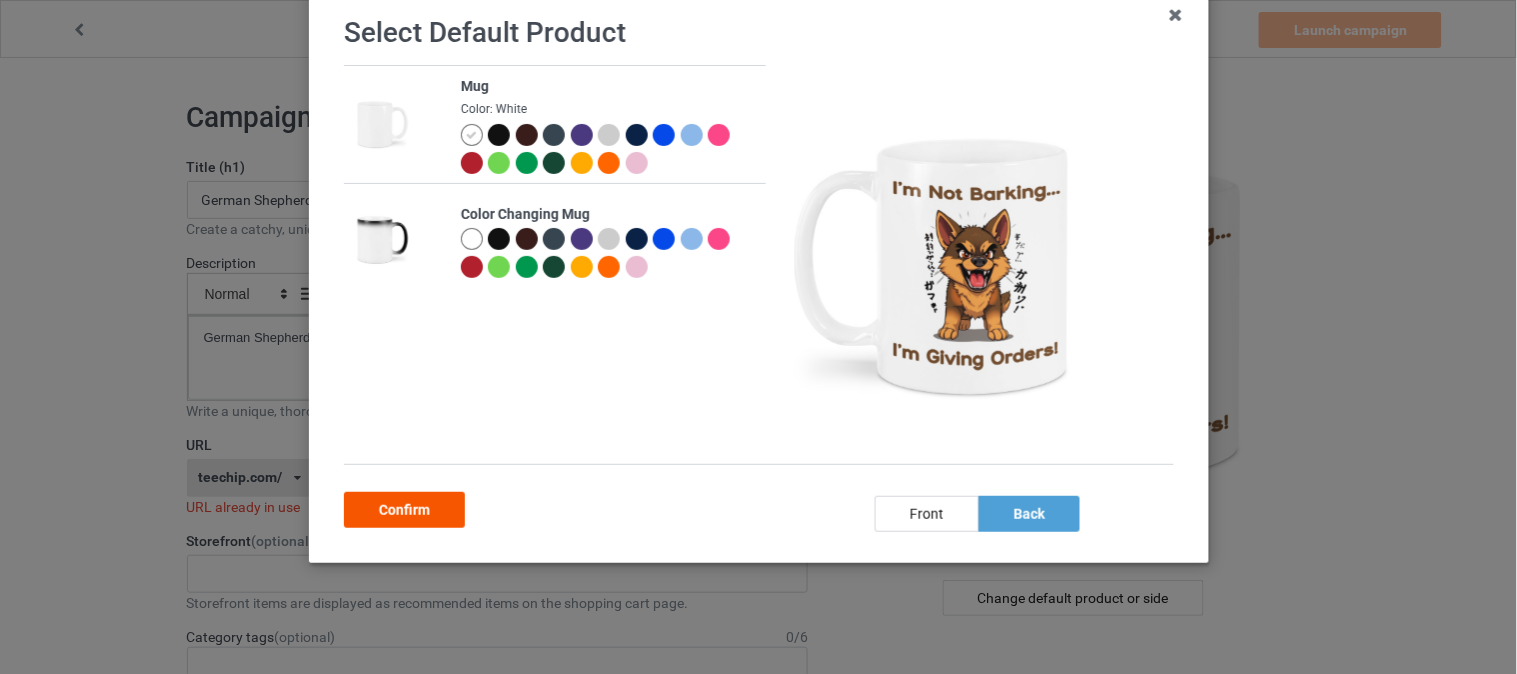click on "Confirm" at bounding box center [404, 510] 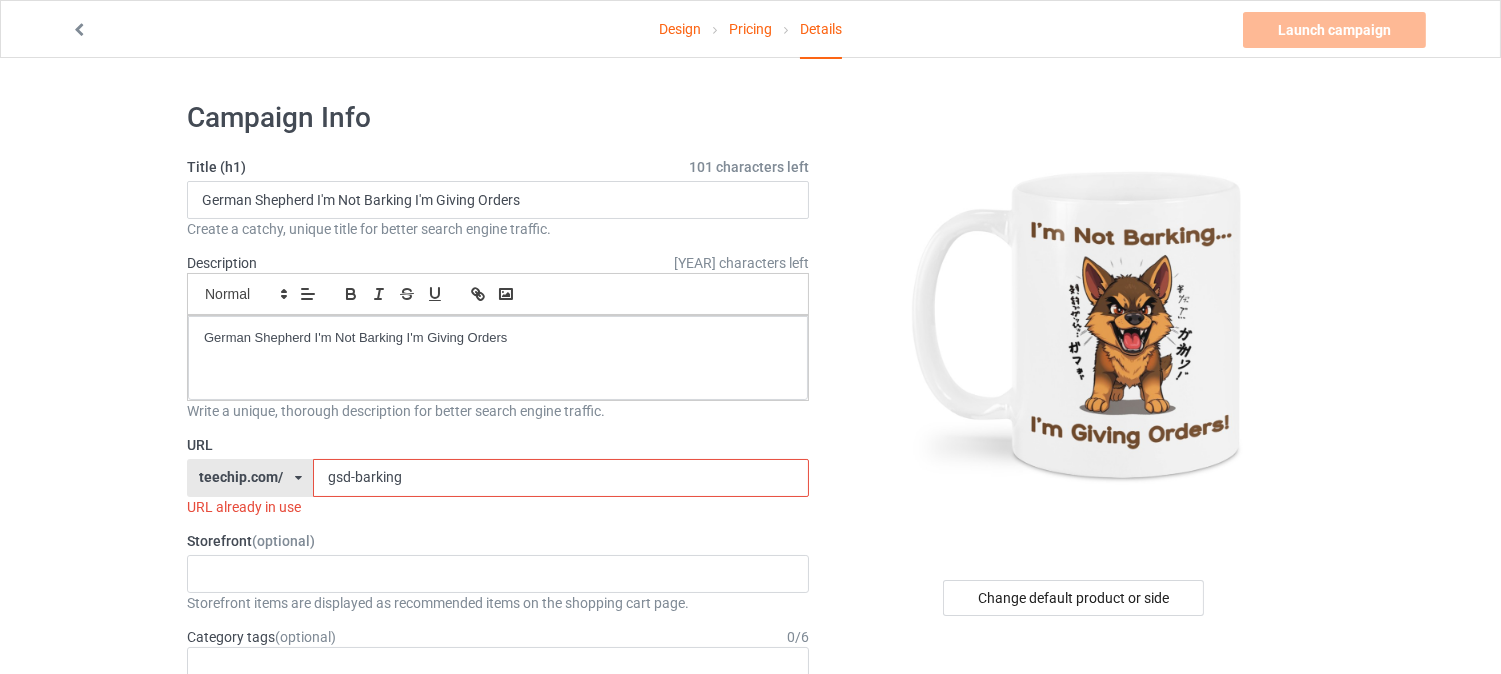 click on "gsd-barking" at bounding box center [560, 478] 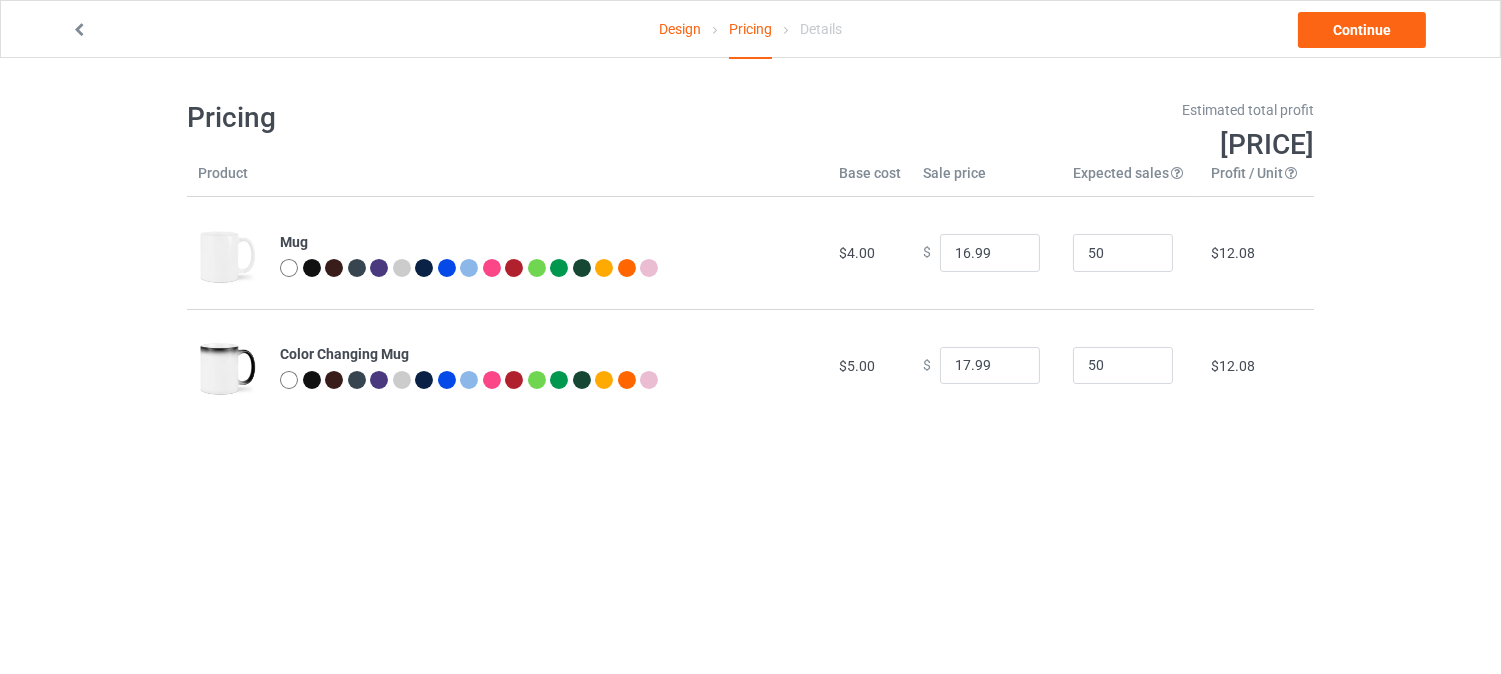 click at bounding box center [79, 27] 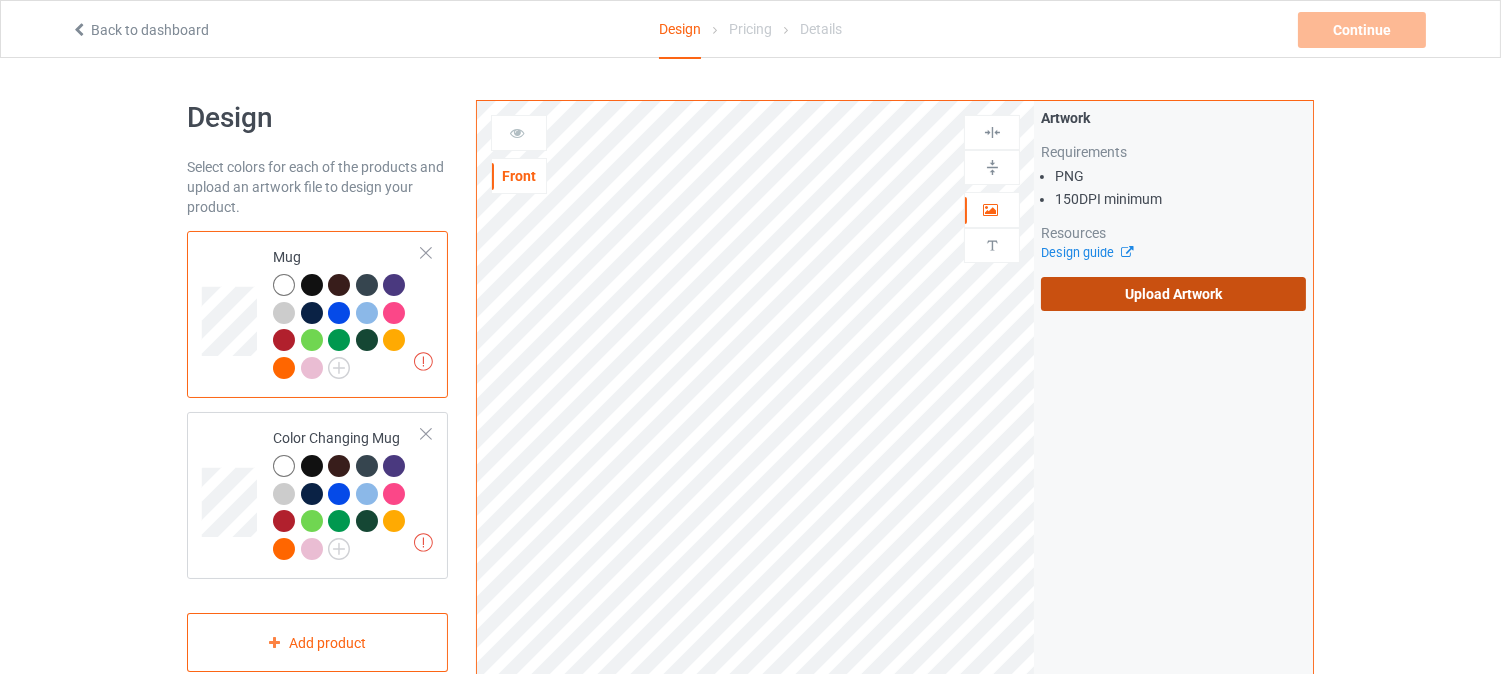 click on "Upload Artwork" at bounding box center [1173, 294] 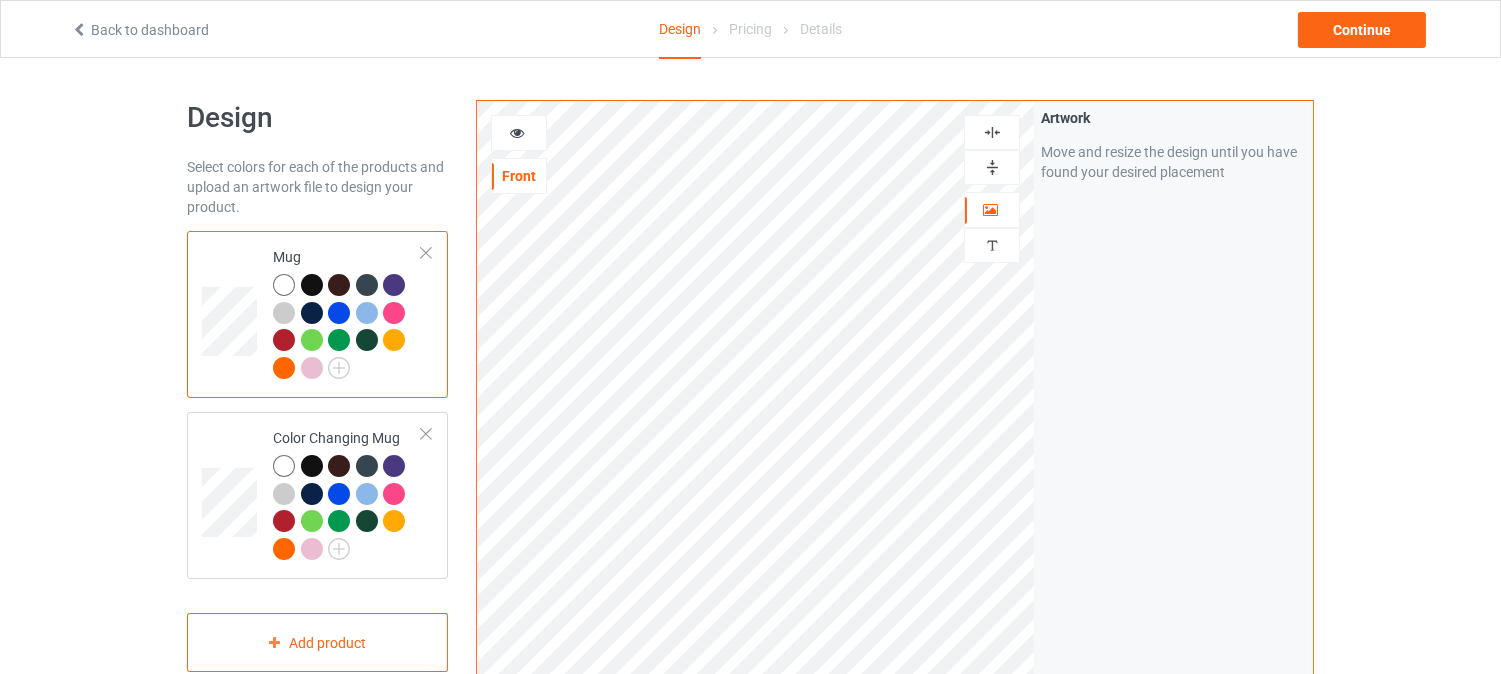 click at bounding box center (992, 167) 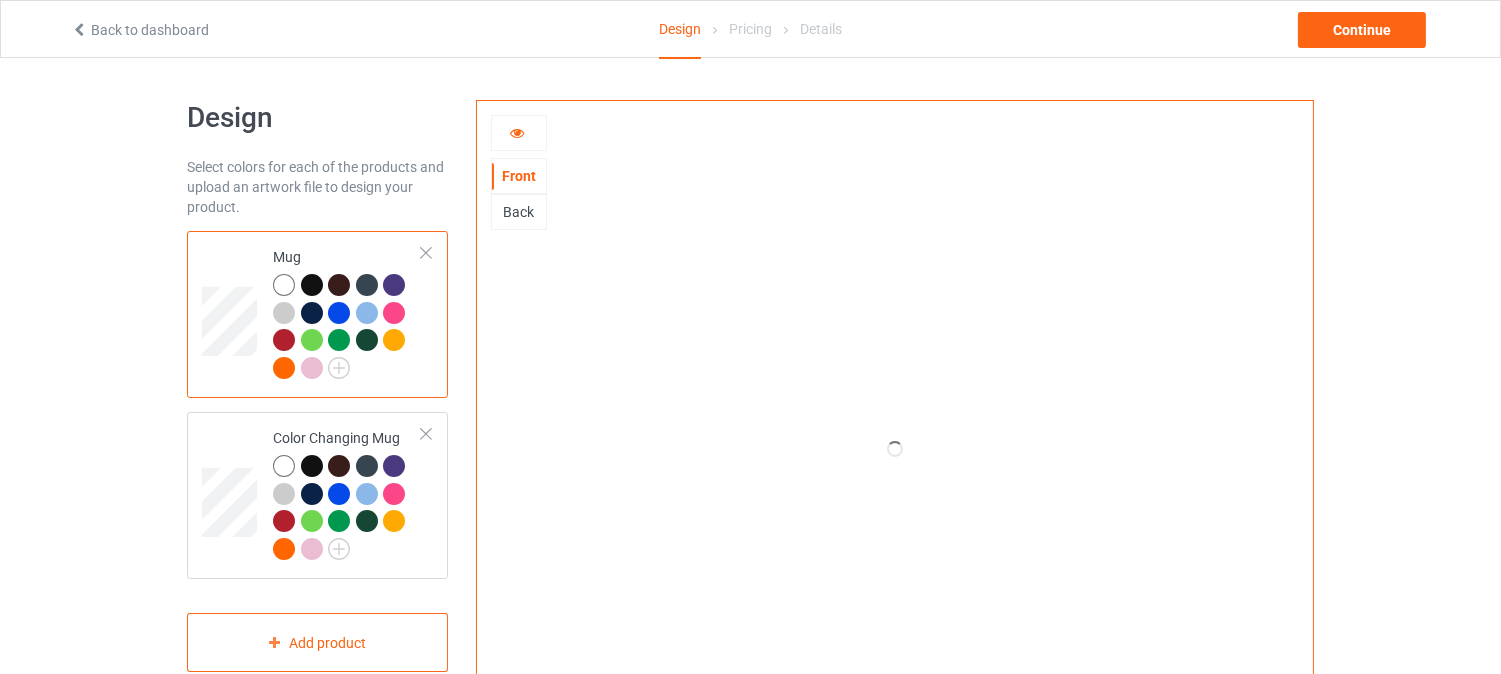 click on "Back" at bounding box center [519, 212] 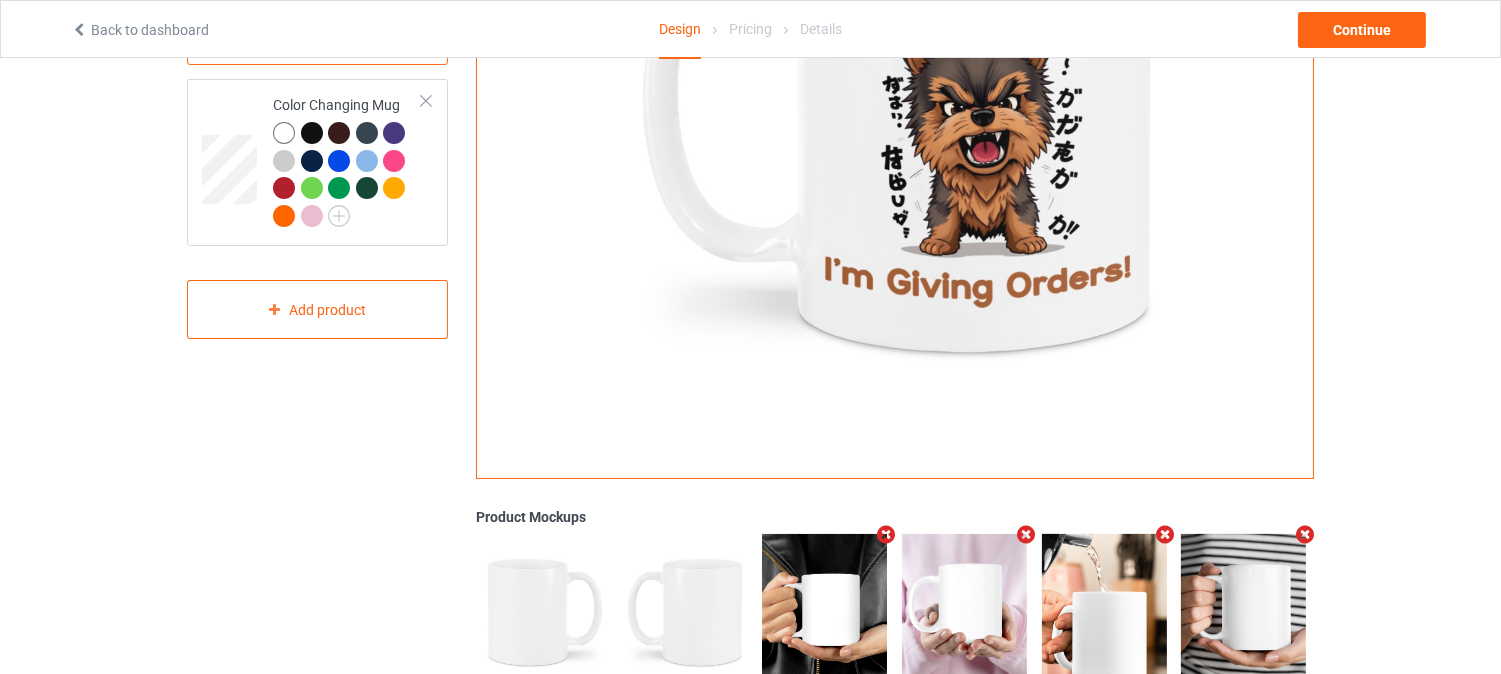 scroll, scrollTop: 111, scrollLeft: 0, axis: vertical 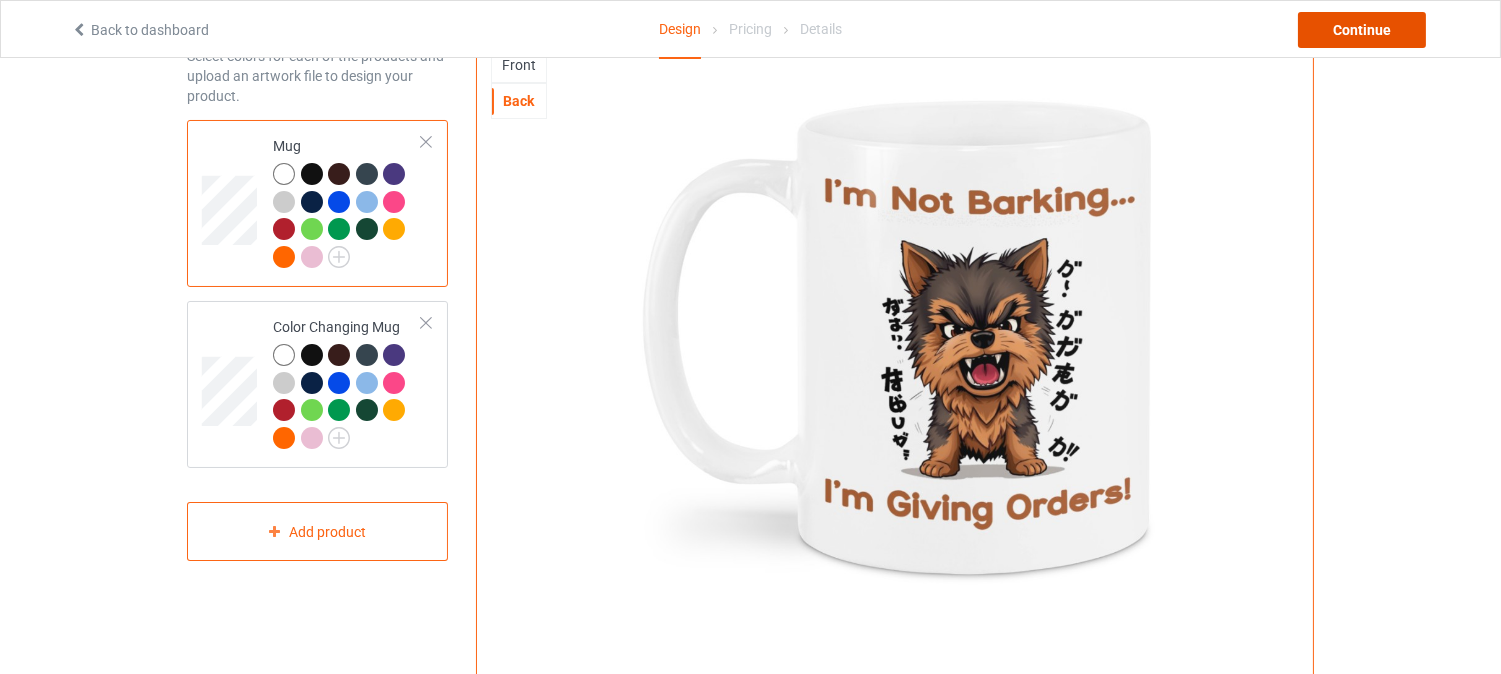 click on "Continue" at bounding box center (1362, 30) 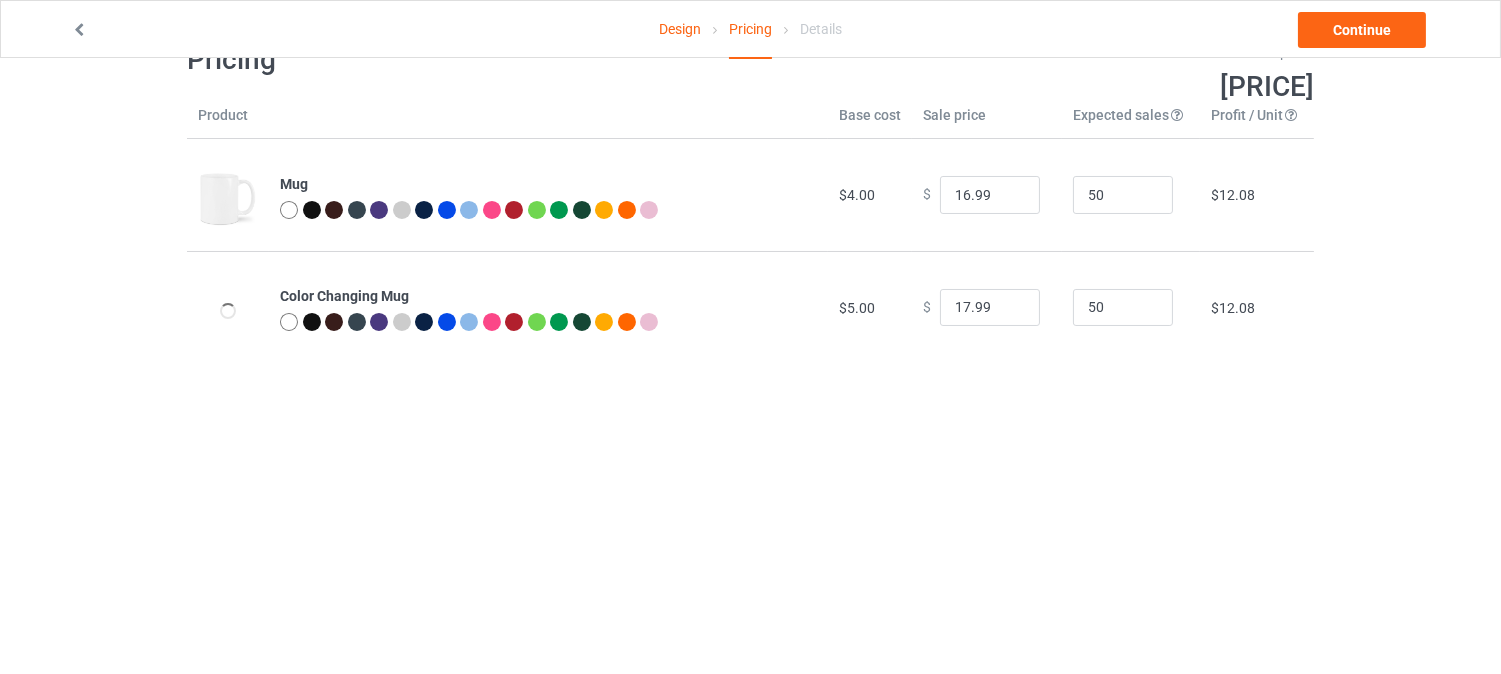 scroll, scrollTop: 0, scrollLeft: 0, axis: both 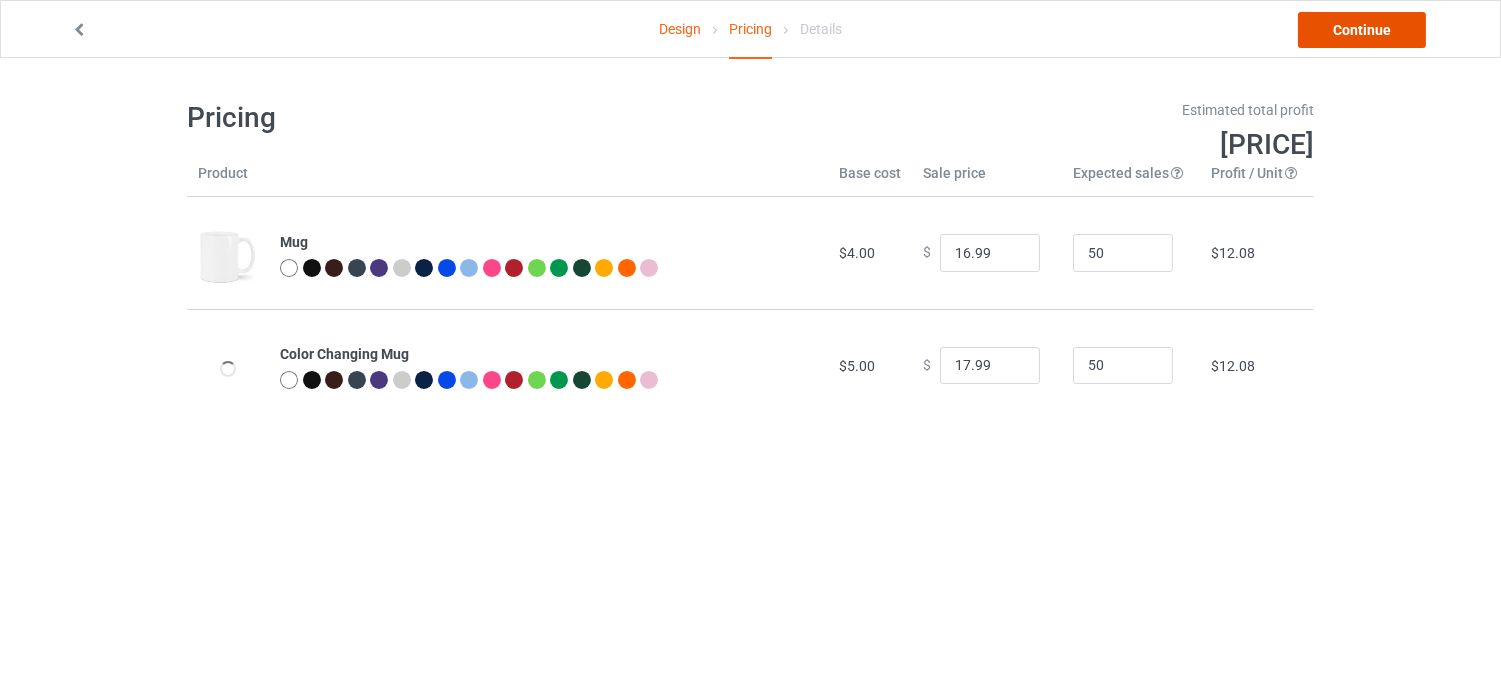 click on "Continue" at bounding box center (1362, 30) 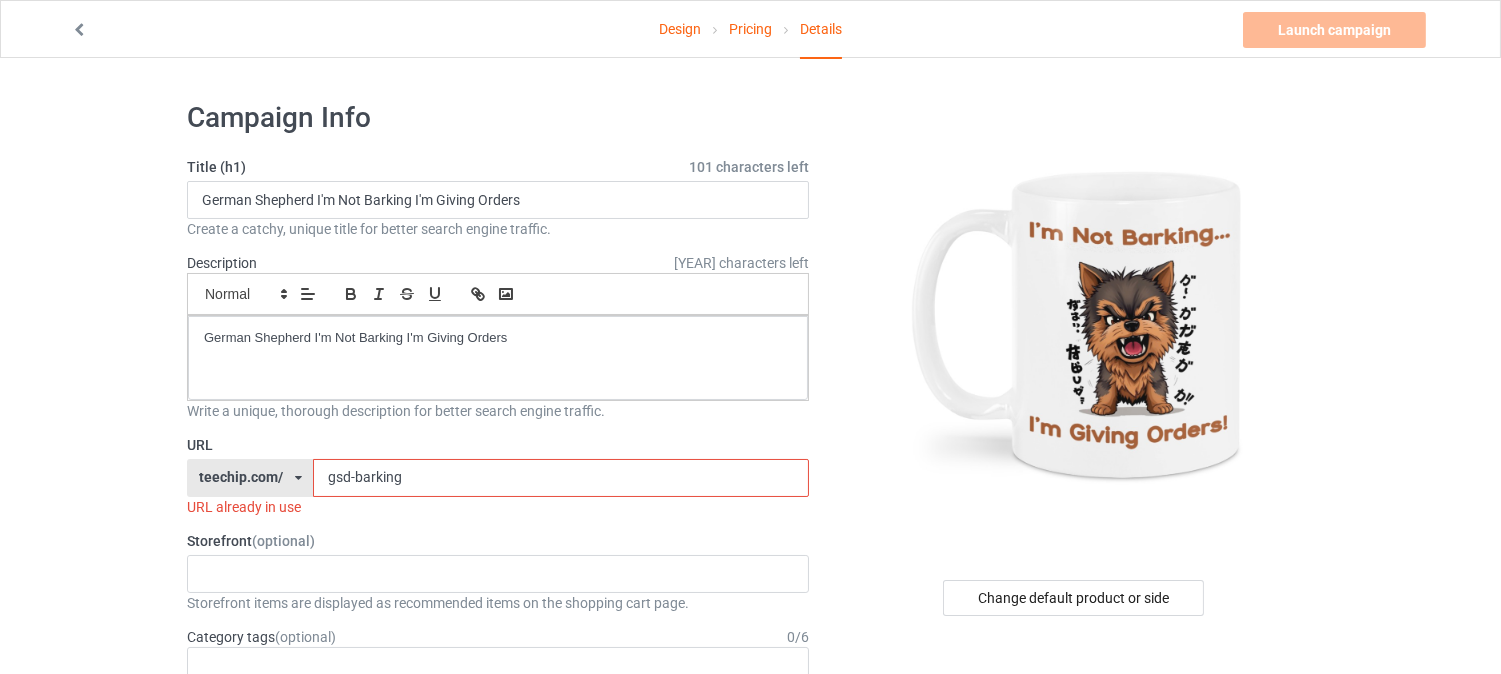 click on "gsd-barking" at bounding box center [560, 478] 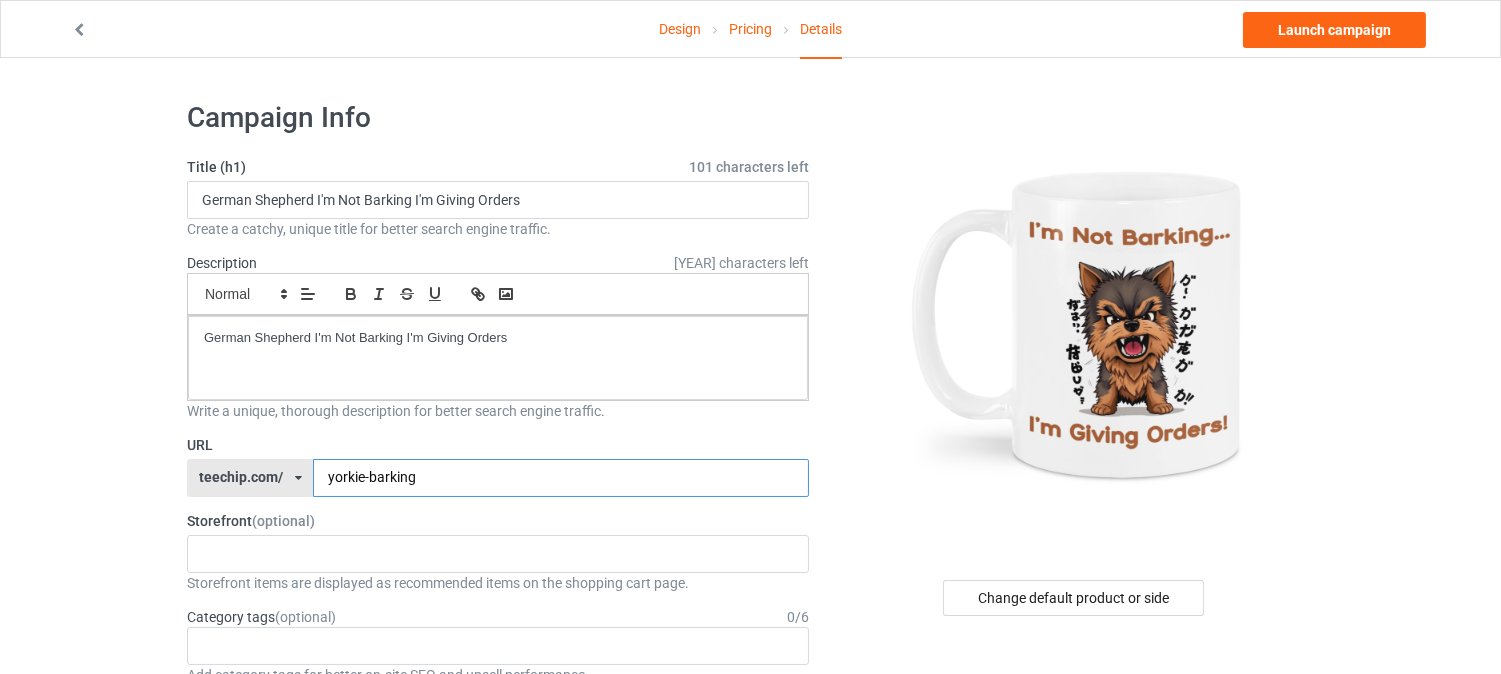 type on "yorkie-barking" 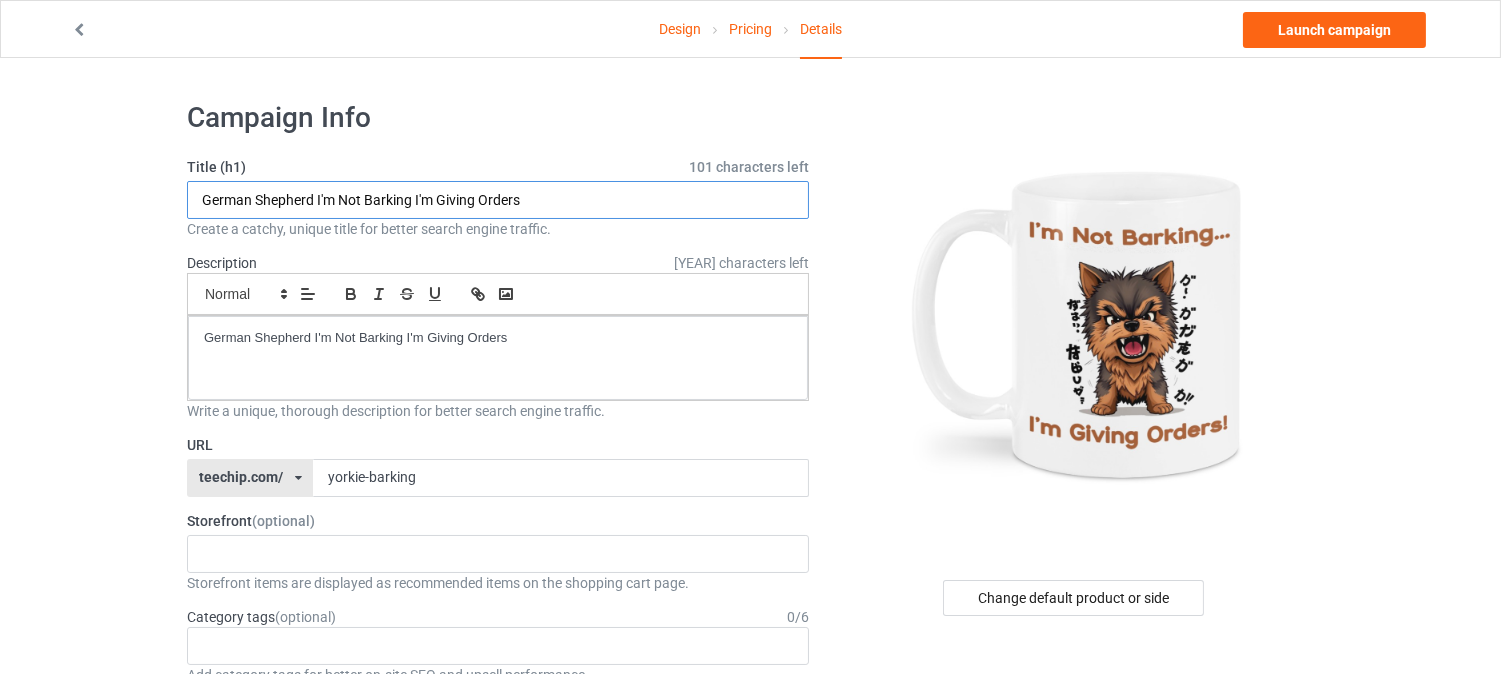 click on "German Shepherd I'm Not Barking I'm Giving Orders" at bounding box center (498, 200) 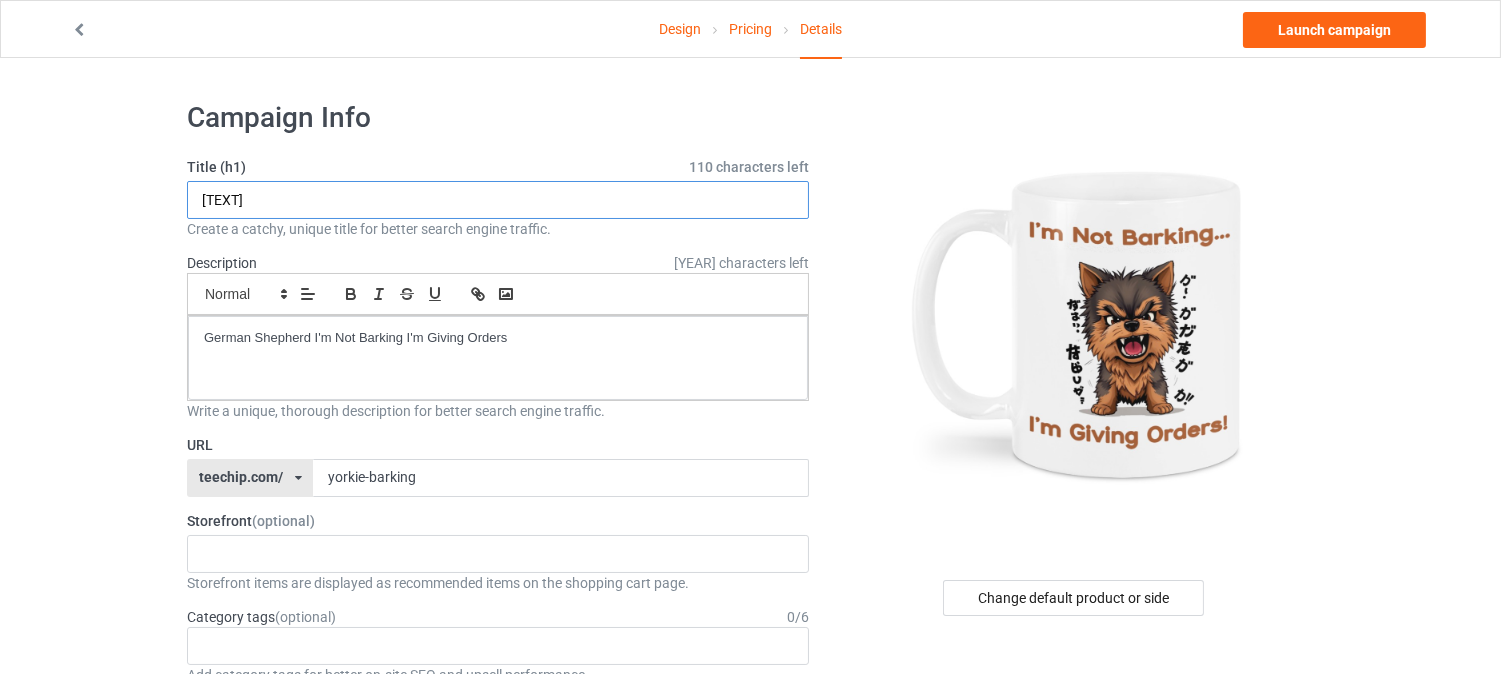 type on "[TEXT]" 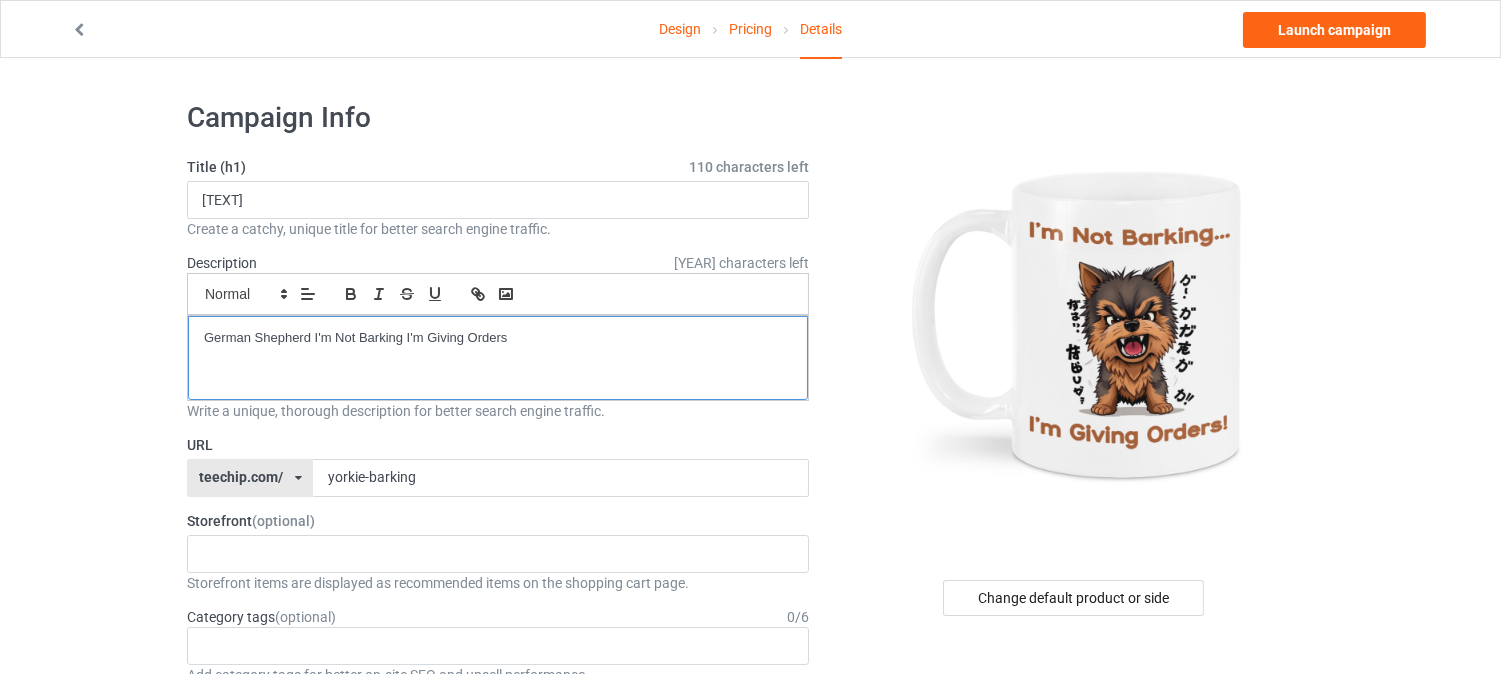 click on "German Shepherd I'm Not Barking I'm Giving Orders" at bounding box center [498, 338] 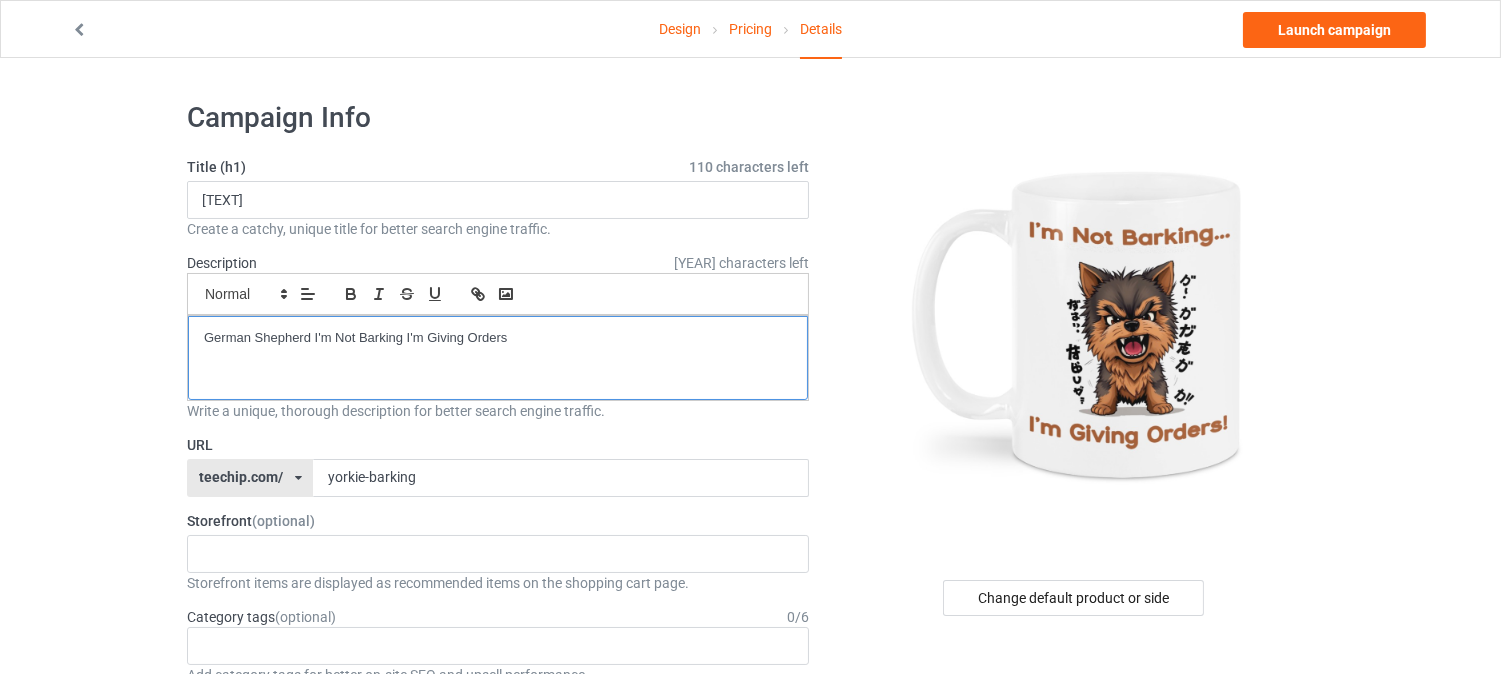 type 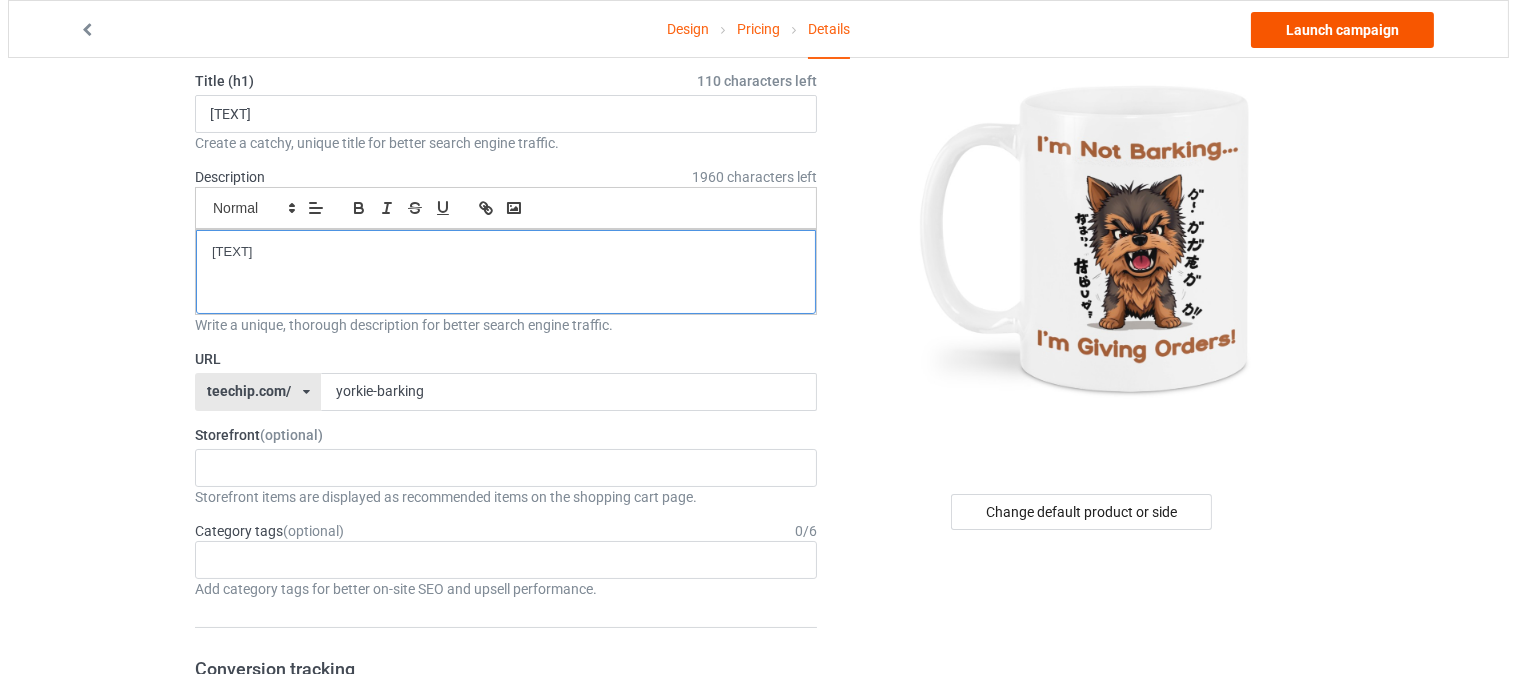 scroll, scrollTop: 0, scrollLeft: 0, axis: both 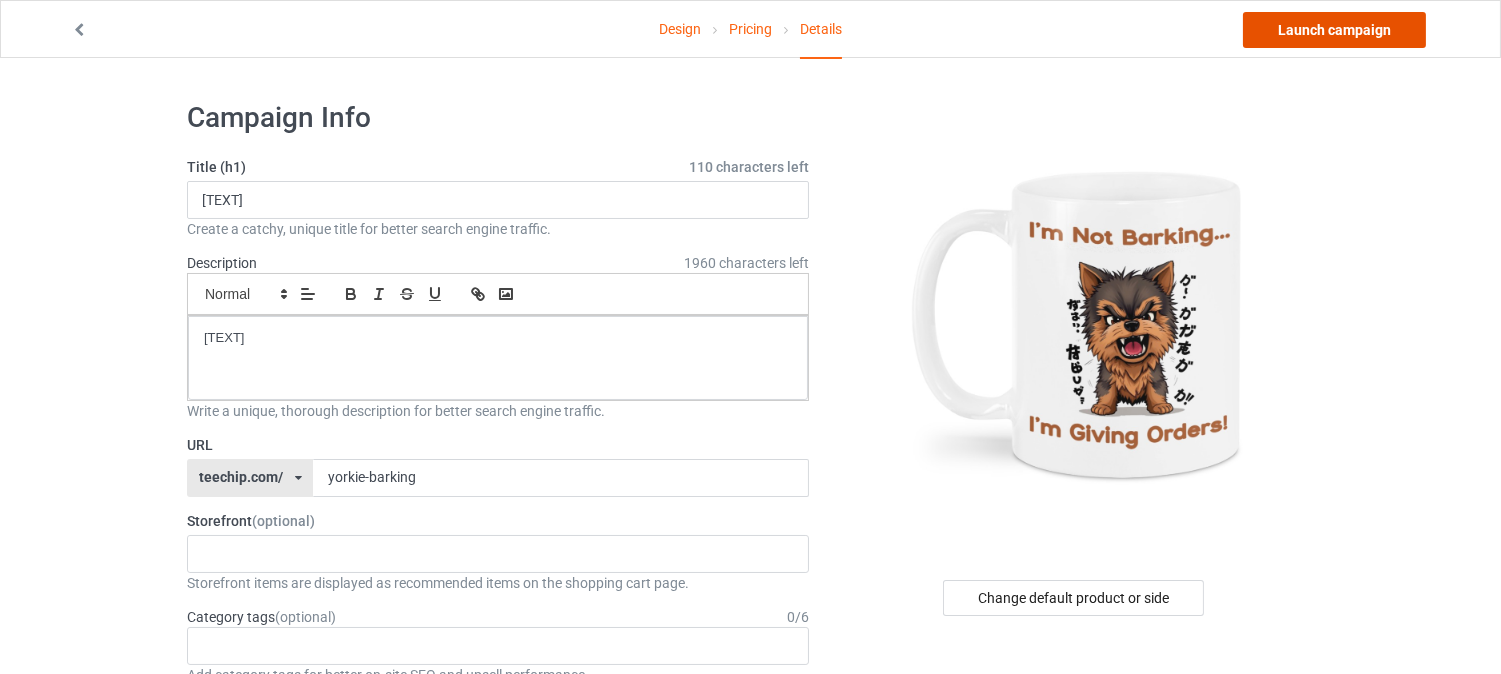 click on "Launch campaign" at bounding box center (1334, 30) 